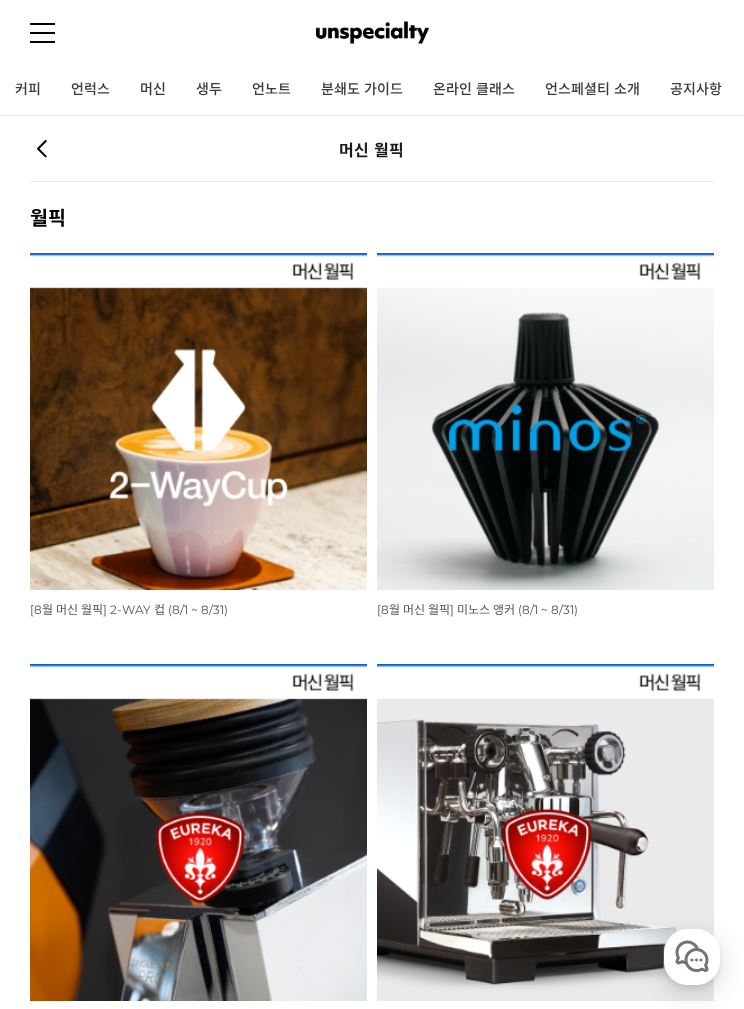 scroll, scrollTop: 29, scrollLeft: 0, axis: vertical 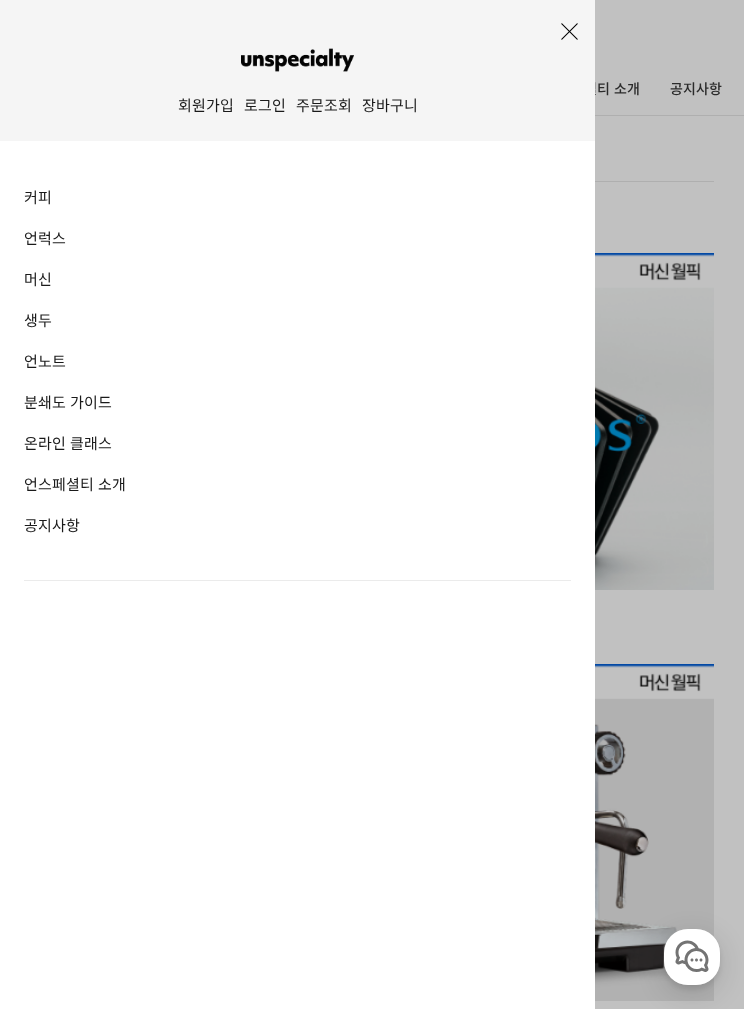 click on "로그인" at bounding box center [265, 108] 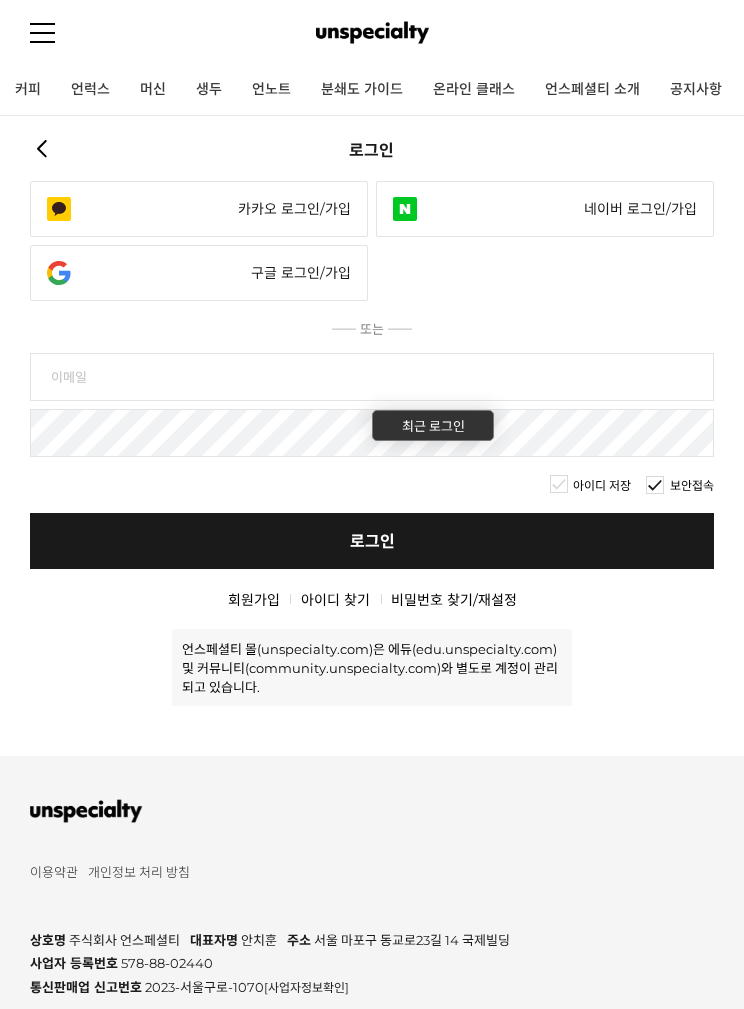scroll, scrollTop: 0, scrollLeft: 0, axis: both 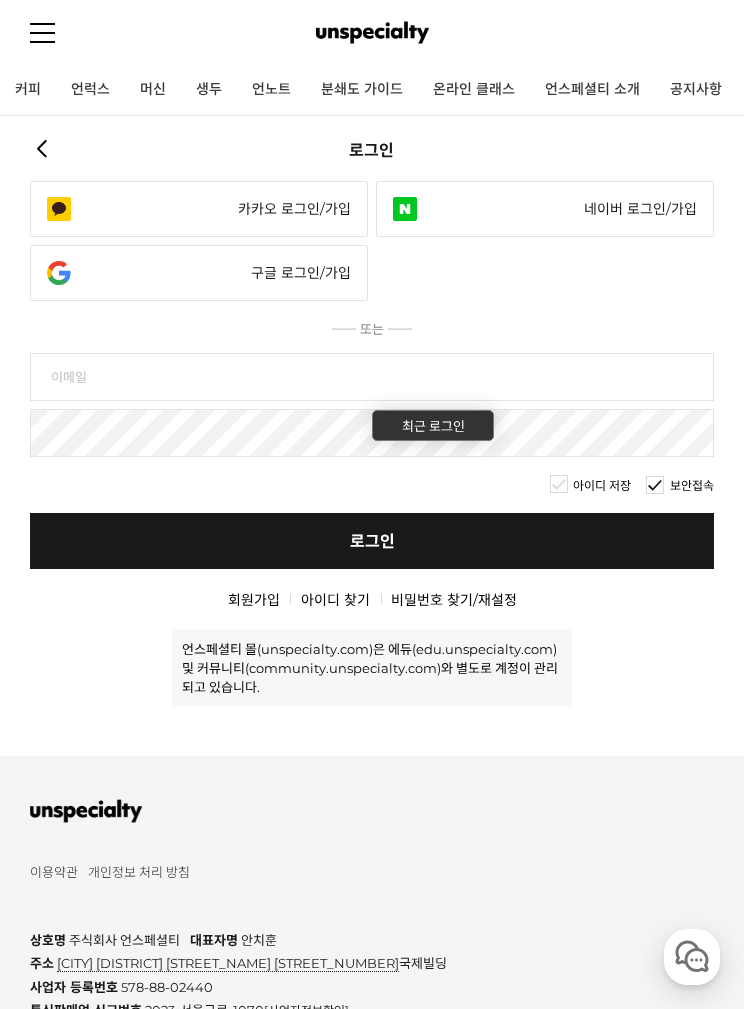 click at bounding box center [372, 409] 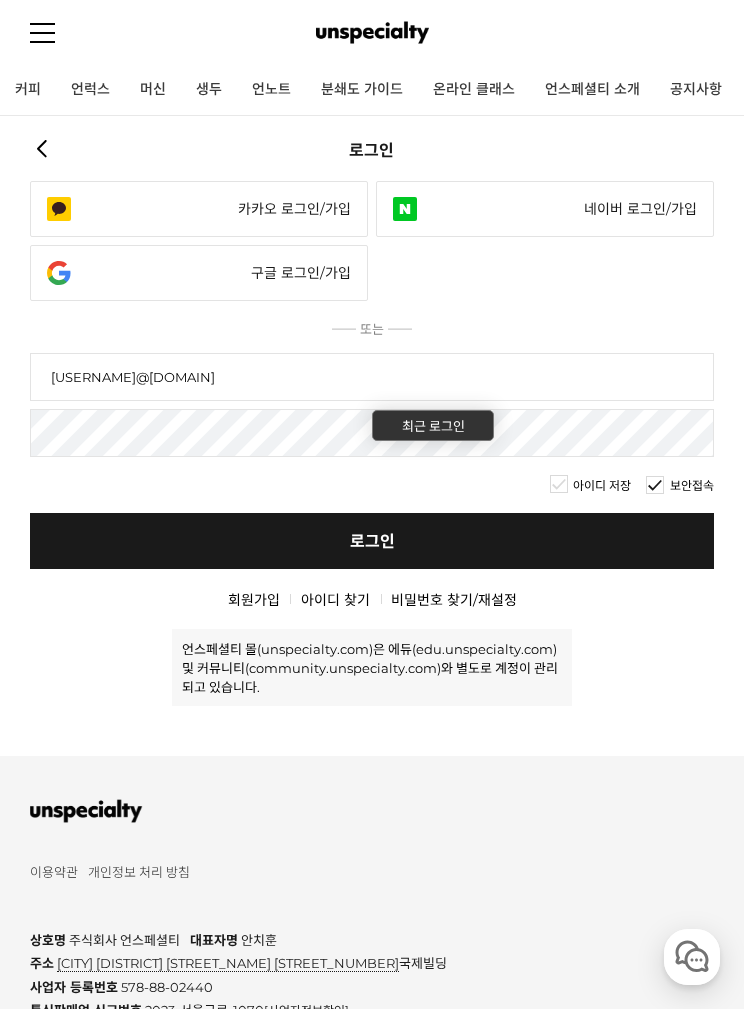 click on "로그인" at bounding box center (372, 541) 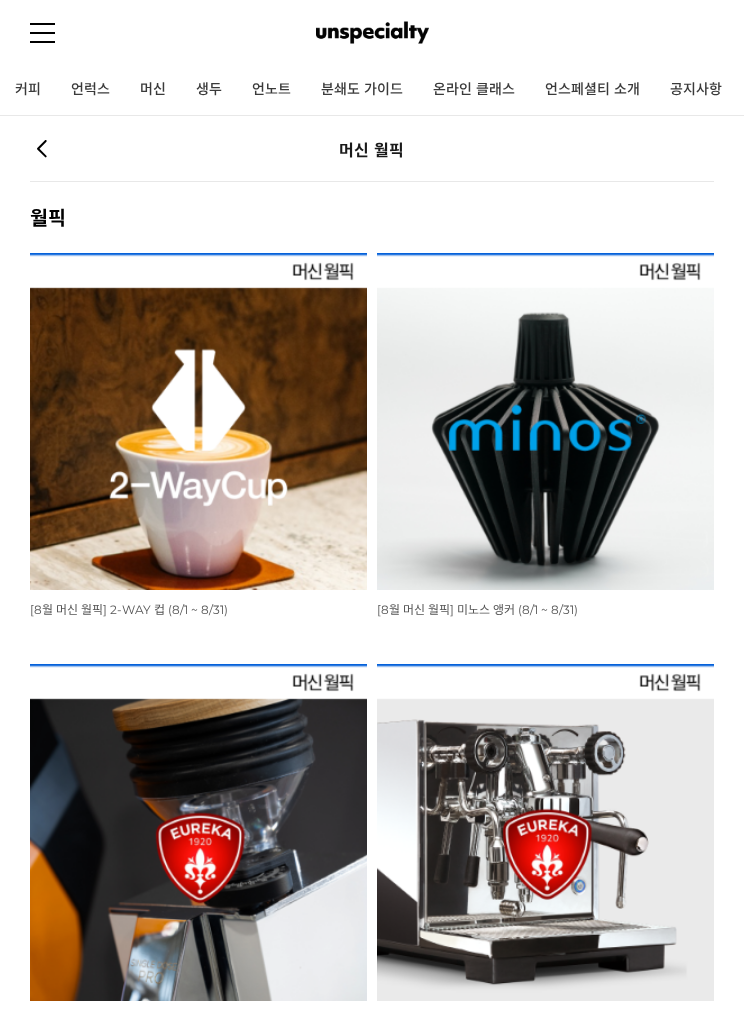 scroll, scrollTop: 0, scrollLeft: 0, axis: both 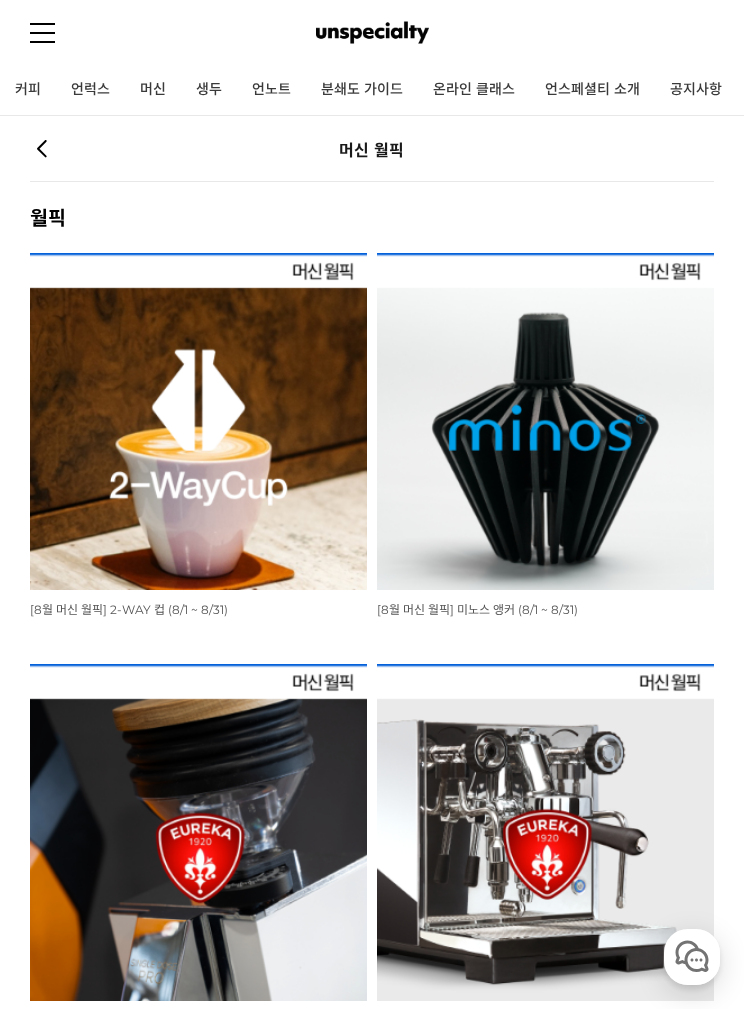 click at bounding box center [198, 421] 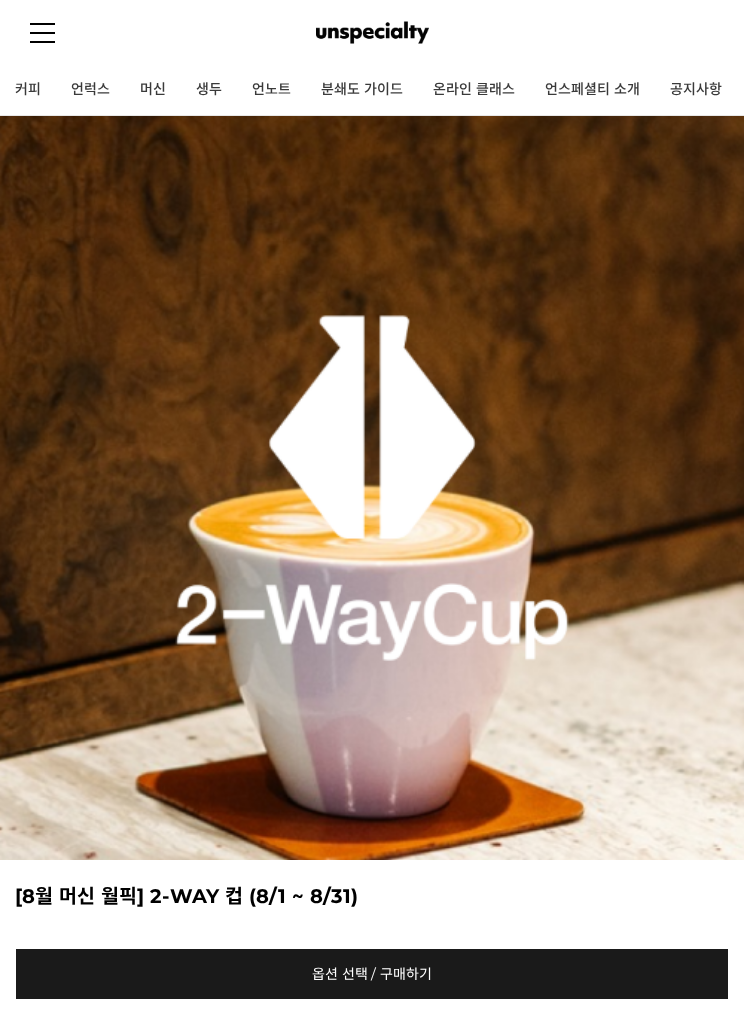 scroll, scrollTop: 0, scrollLeft: 0, axis: both 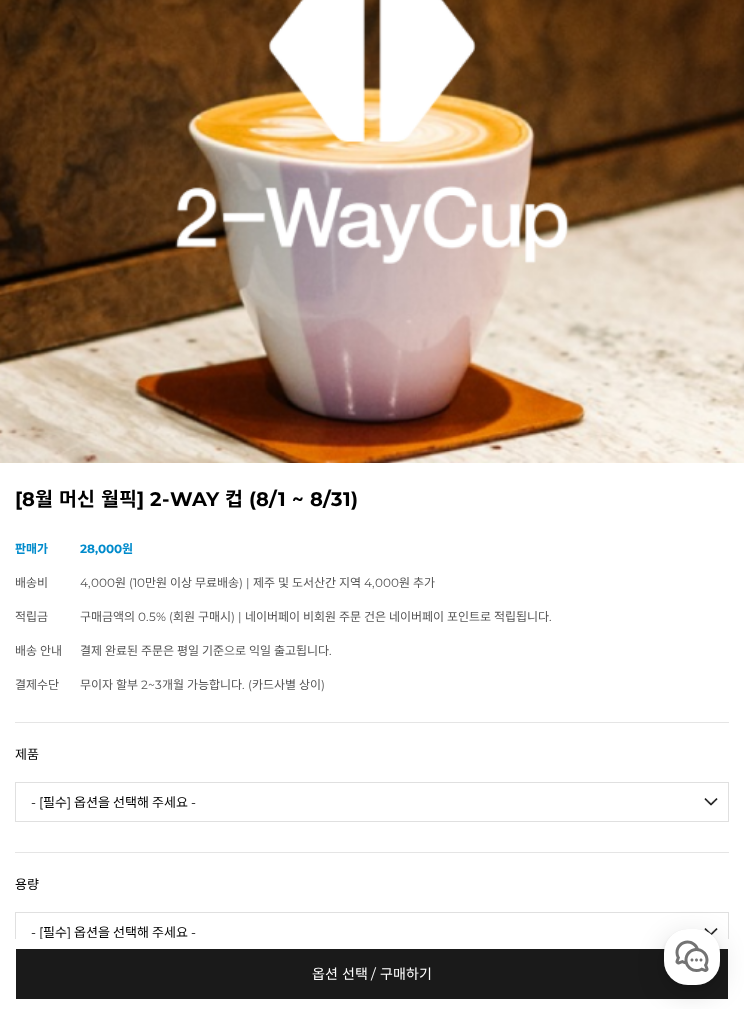click on "옵션 선택 / 구매하기 예약주문 REGULAR DELIVERY" at bounding box center (372, 974) 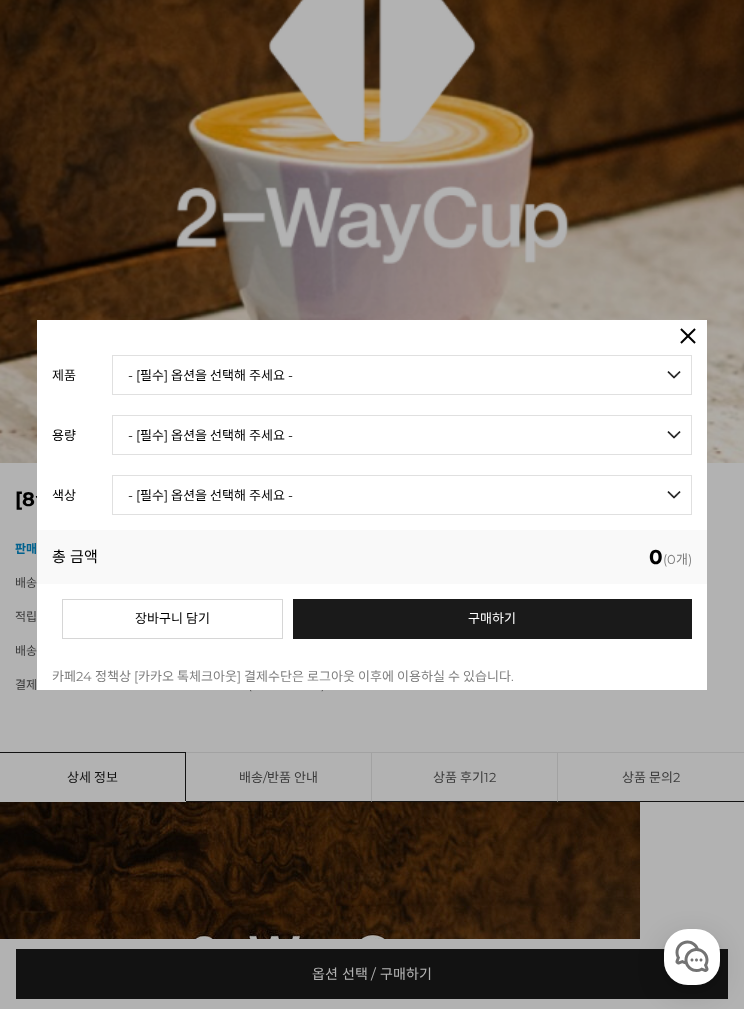 click on "- [필수] 옵션을 선택해 주세요 - ------------------- 바리스타 시리즈 리파인 버전" at bounding box center (402, 375) 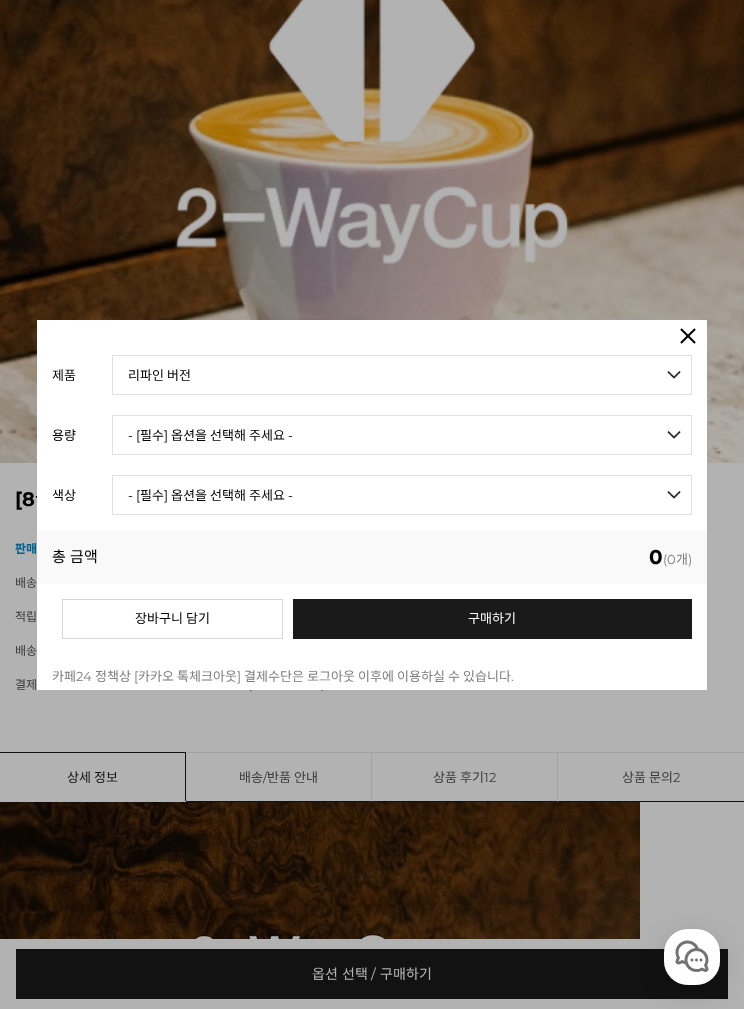click on "- [필수] 옵션을 선택해 주세요 - ------------------- 130ml 330ml" at bounding box center (402, 435) 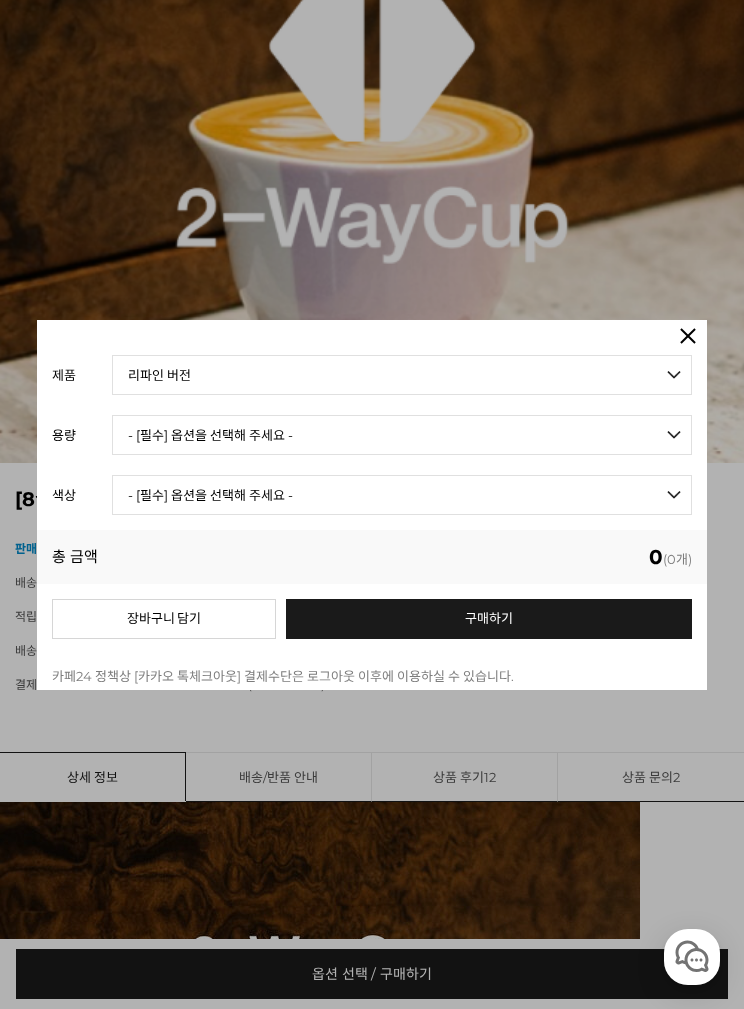 click on "- [필수] 옵션을 선택해 주세요 - ------------------- 130ml 330ml" at bounding box center [402, 435] 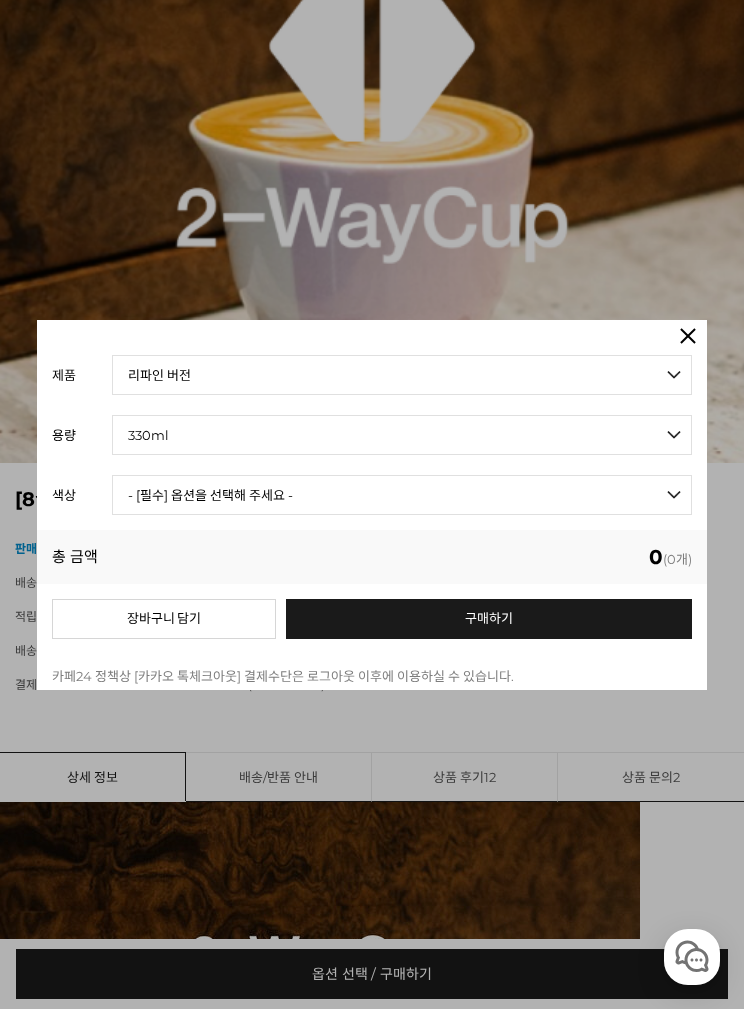 click on "- [필수] 옵션을 선택해 주세요 - ------------------- 오렌지 퍼플 블루 [품절] 핑크 [품절] 그린 [품절] 그레이" at bounding box center [402, 495] 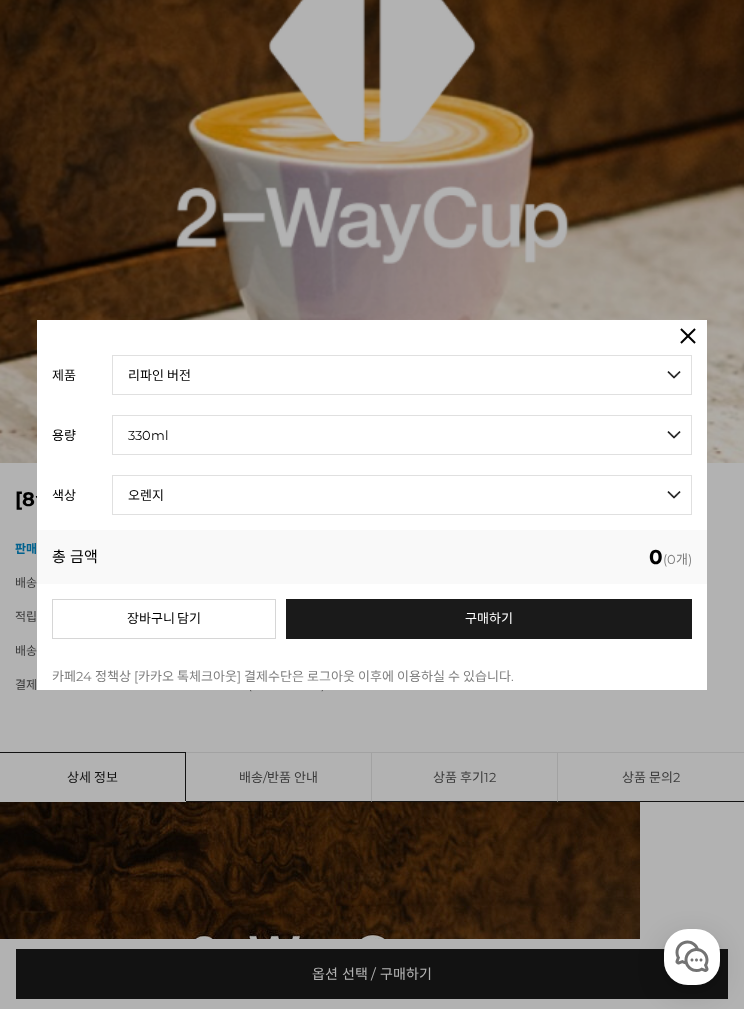 select on "*" 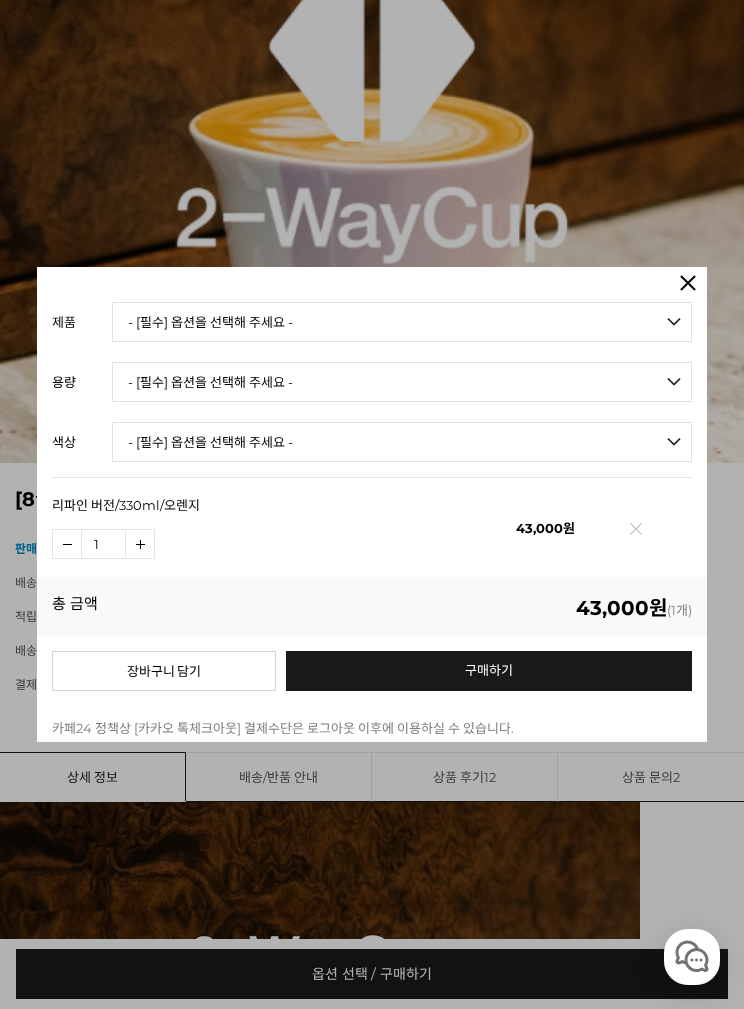 click at bounding box center [372, 504] 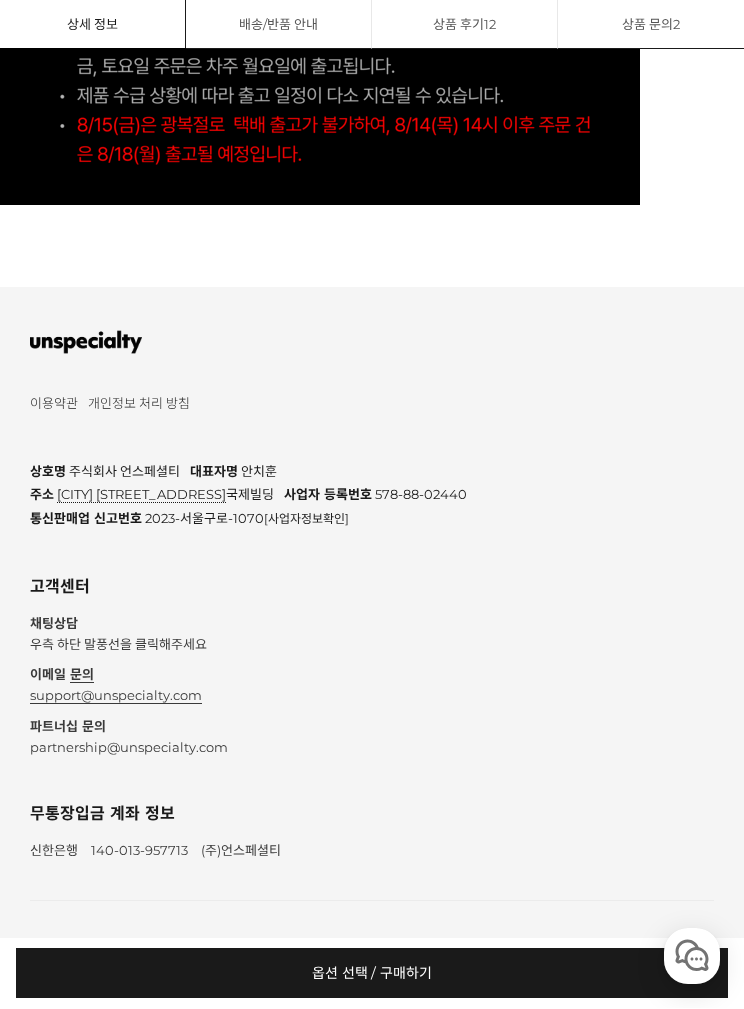 scroll, scrollTop: 11944, scrollLeft: 0, axis: vertical 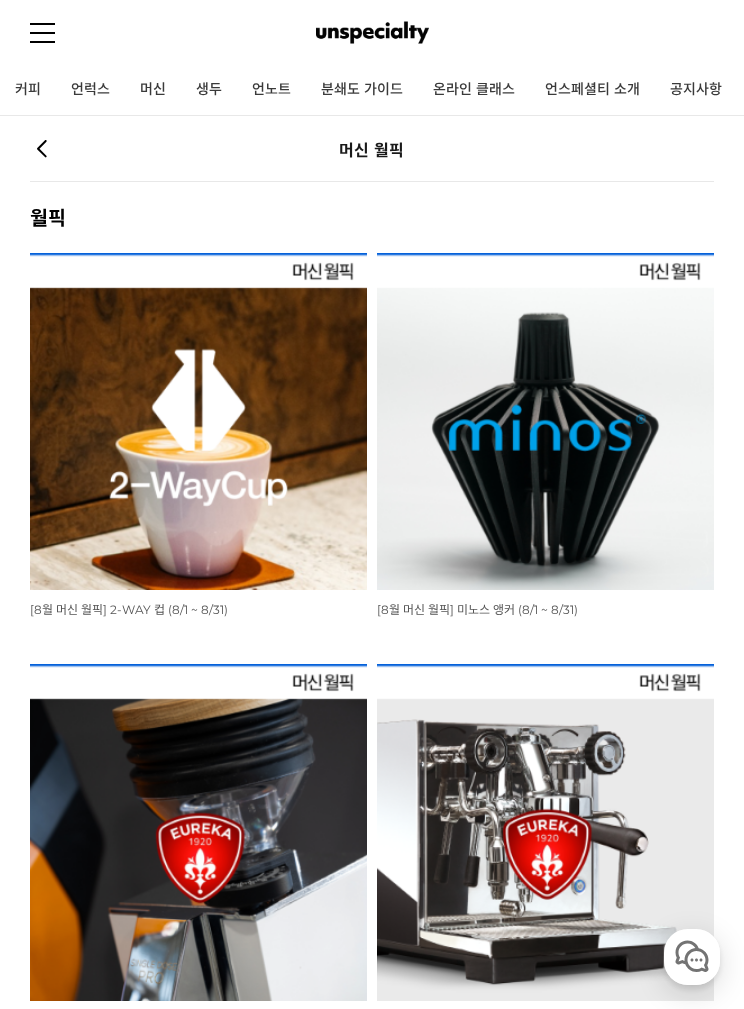 click on "커피" at bounding box center (28, 90) 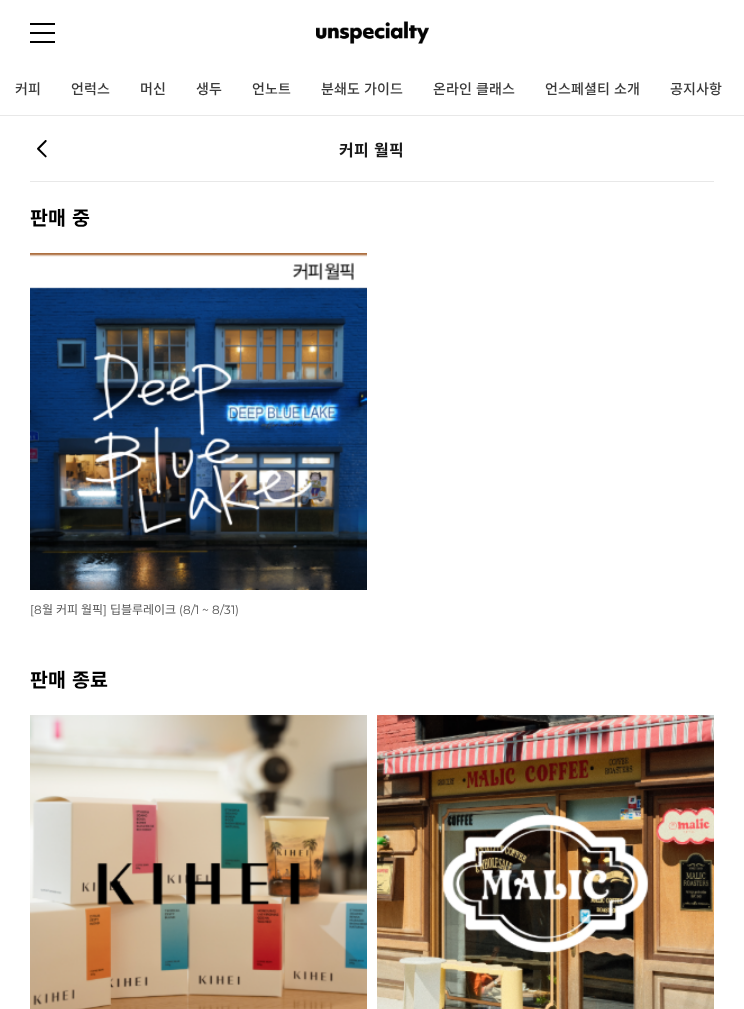 scroll, scrollTop: 0, scrollLeft: 0, axis: both 